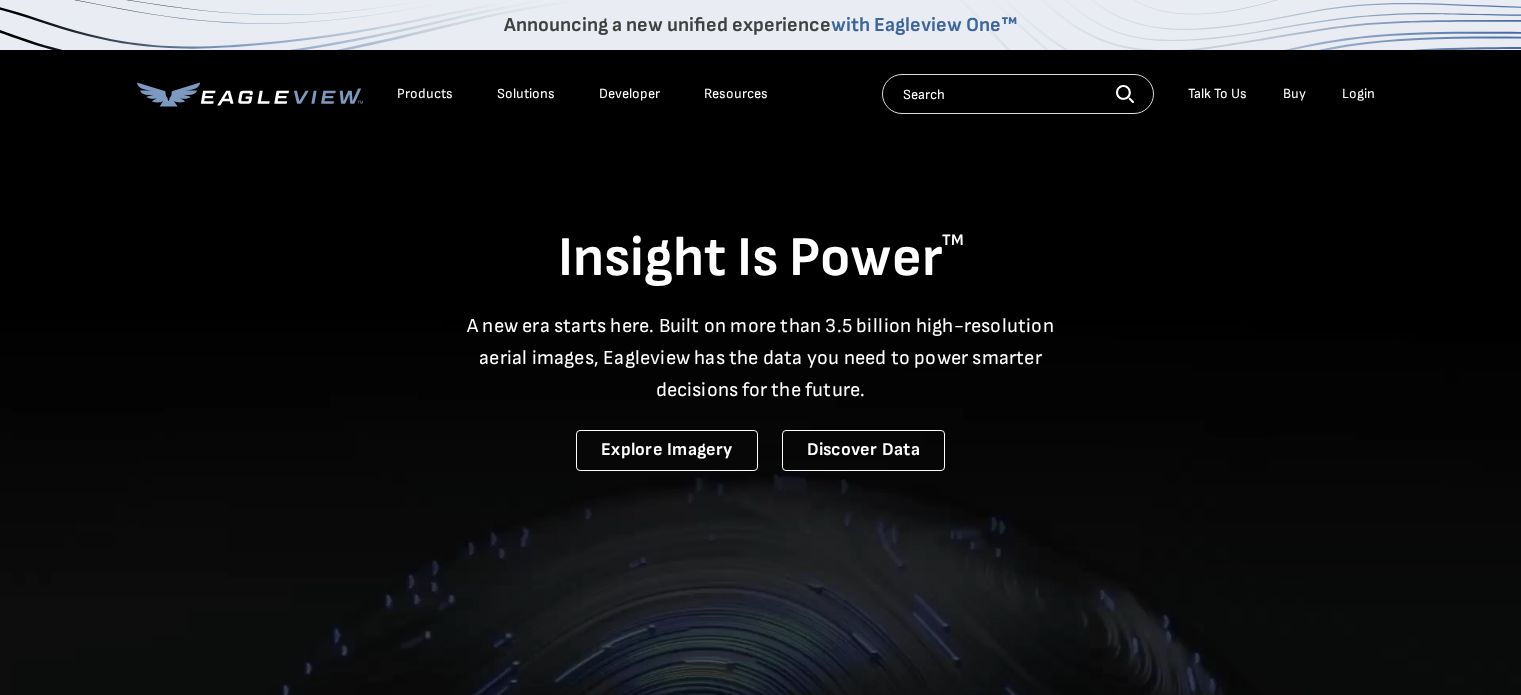 scroll, scrollTop: 0, scrollLeft: 0, axis: both 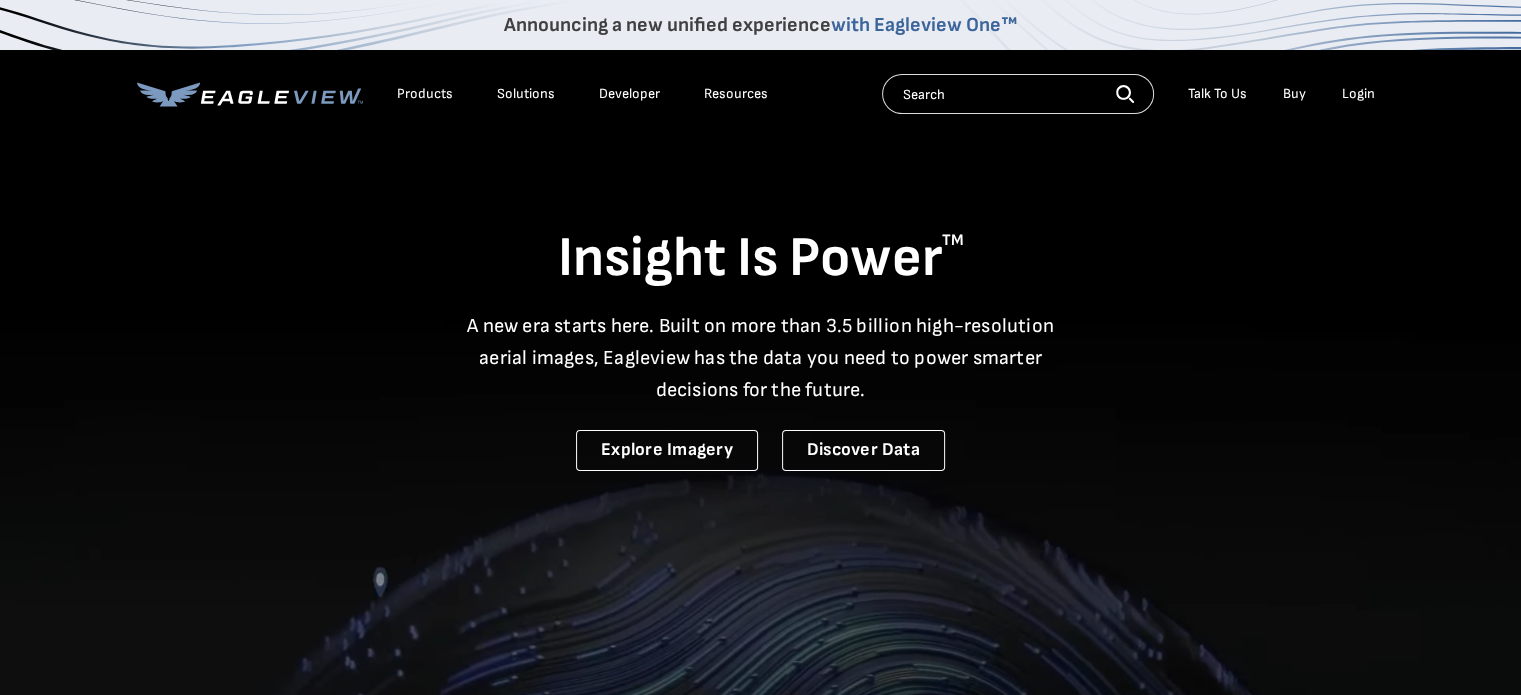 click on "Login" at bounding box center (1358, 94) 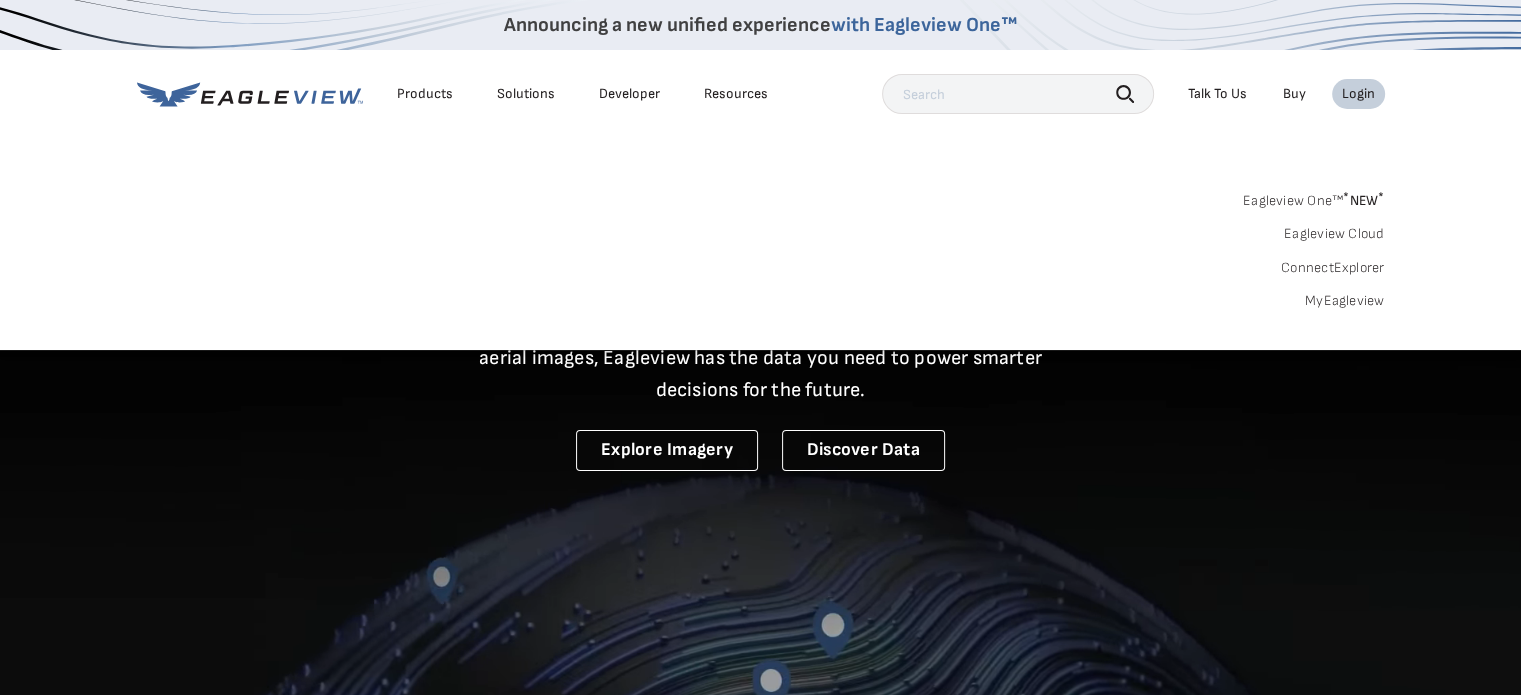click on "MyEagleview" at bounding box center [1345, 301] 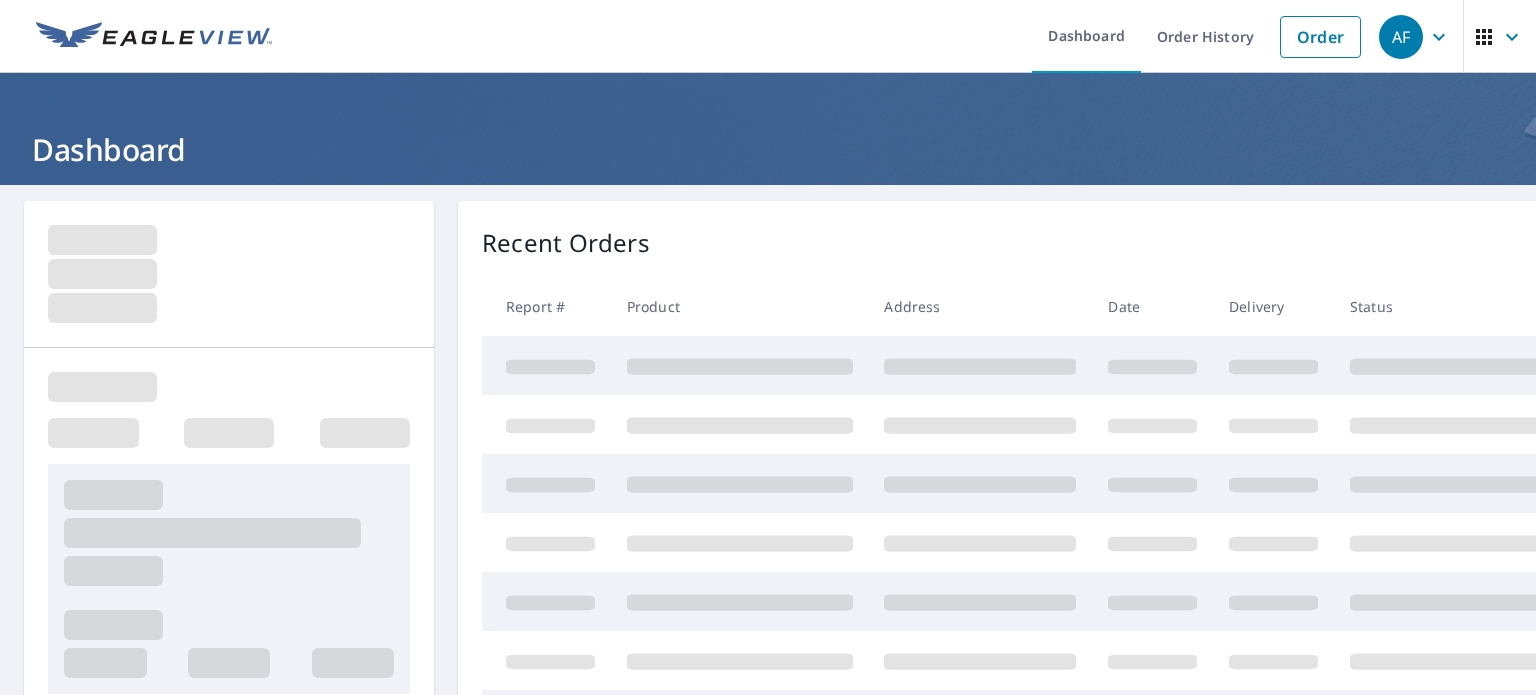 scroll, scrollTop: 0, scrollLeft: 0, axis: both 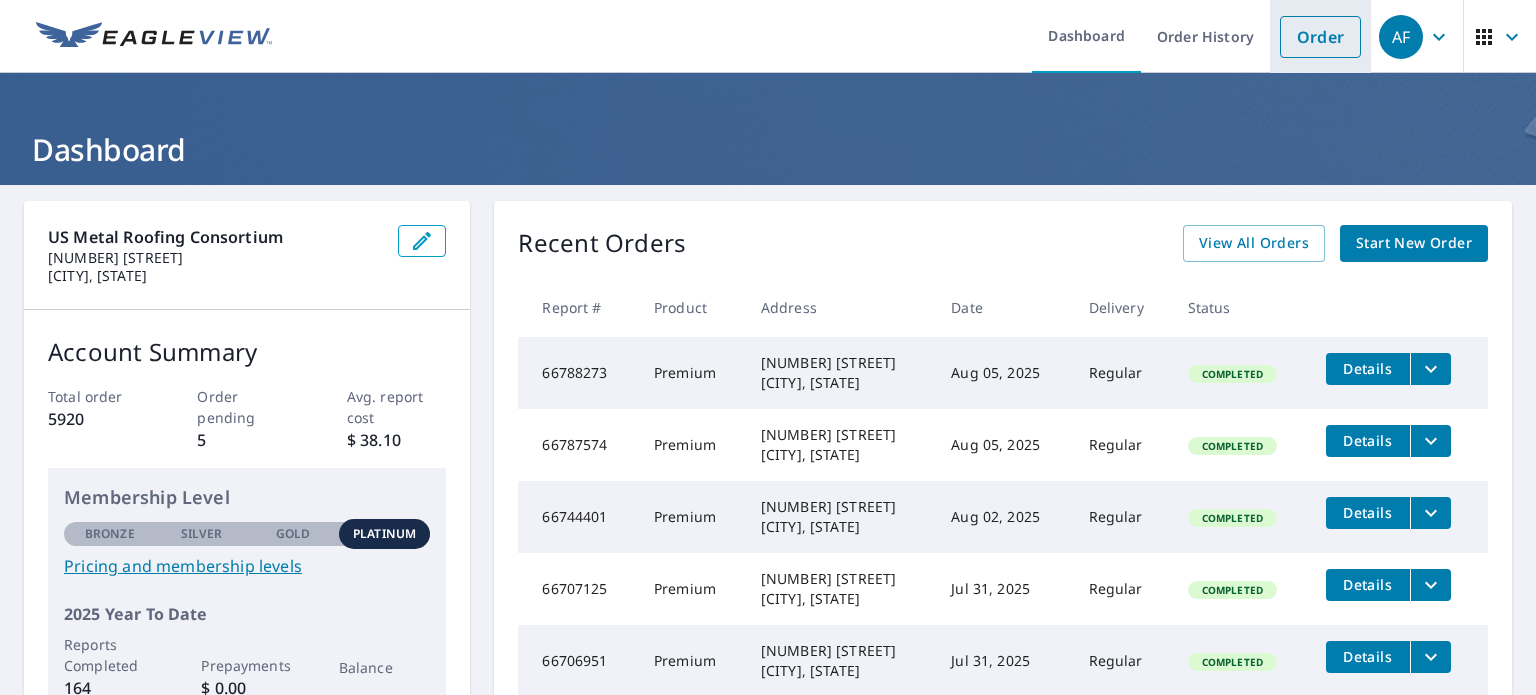 click on "Order" at bounding box center (1320, 37) 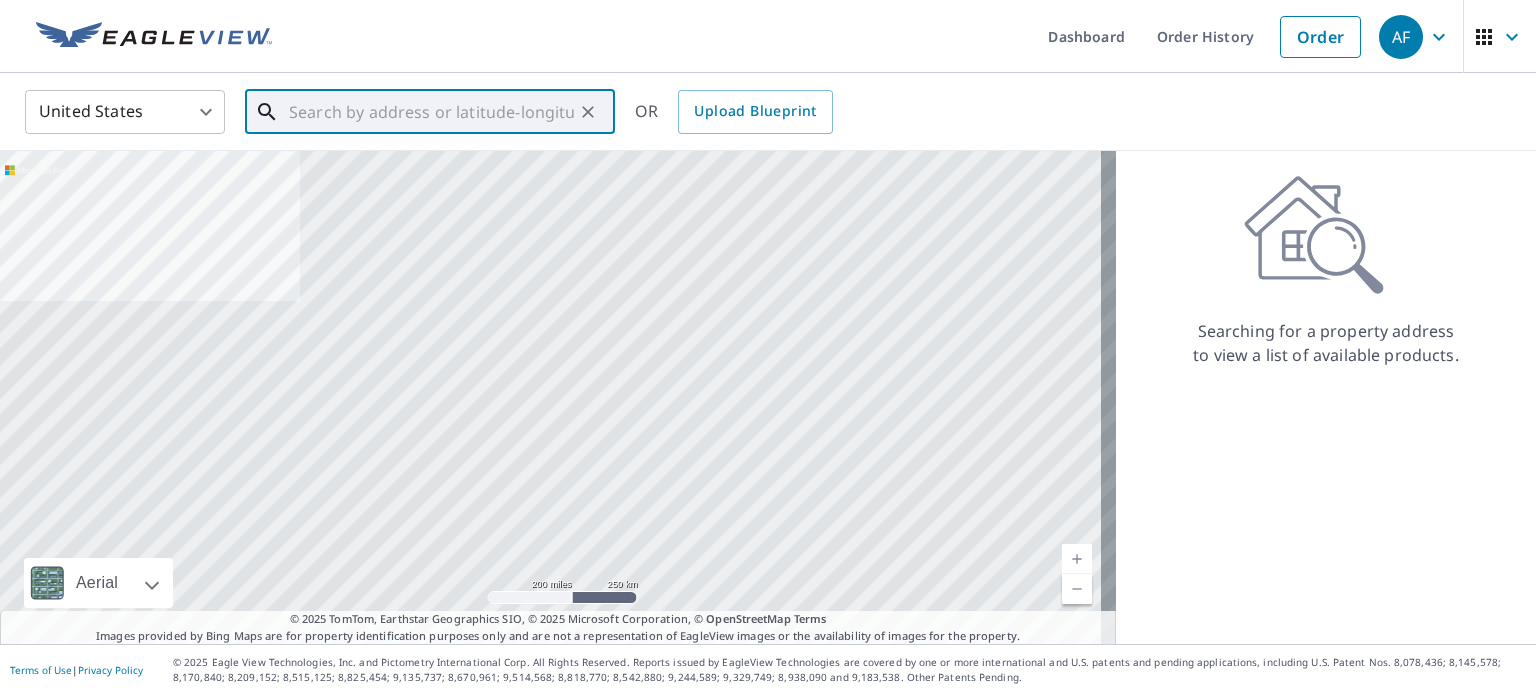click at bounding box center [431, 112] 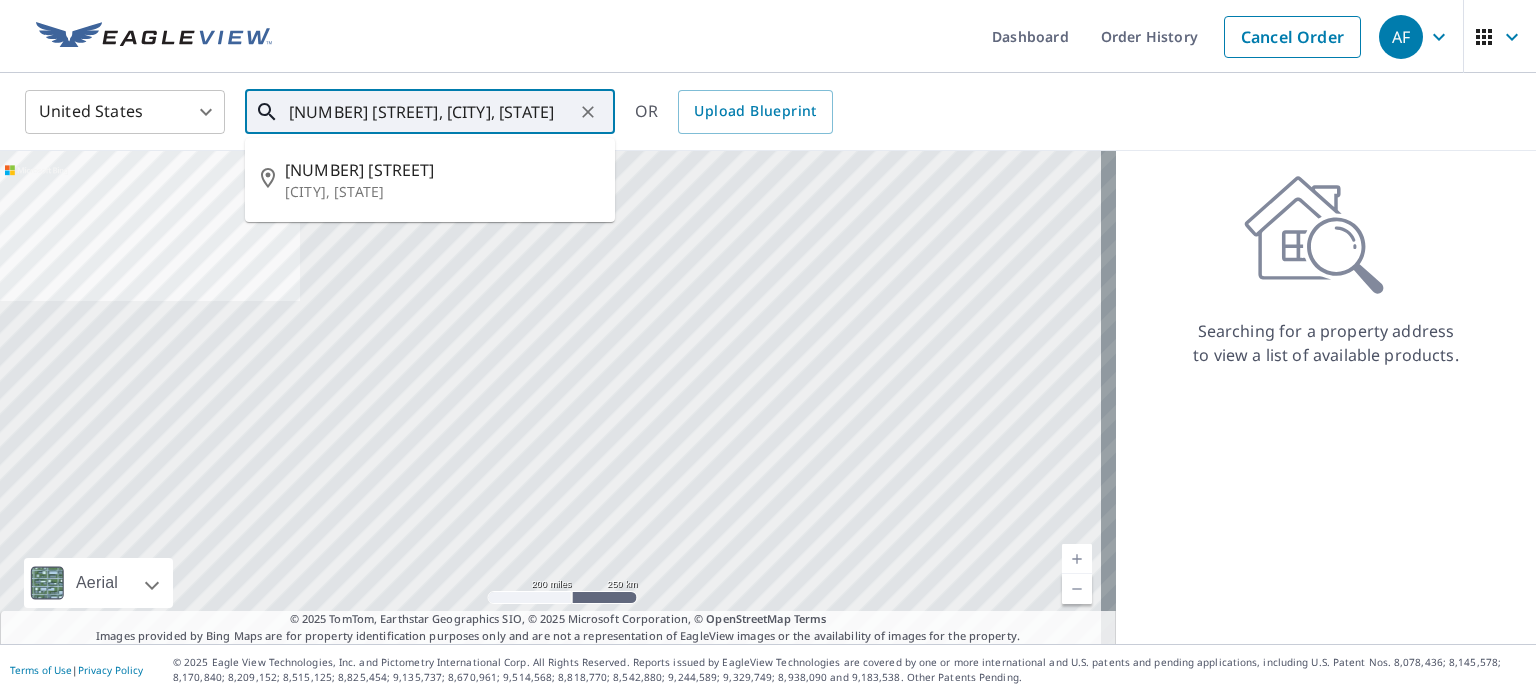 type on "[NUMBER] [STREET], [CITY], [STATE]" 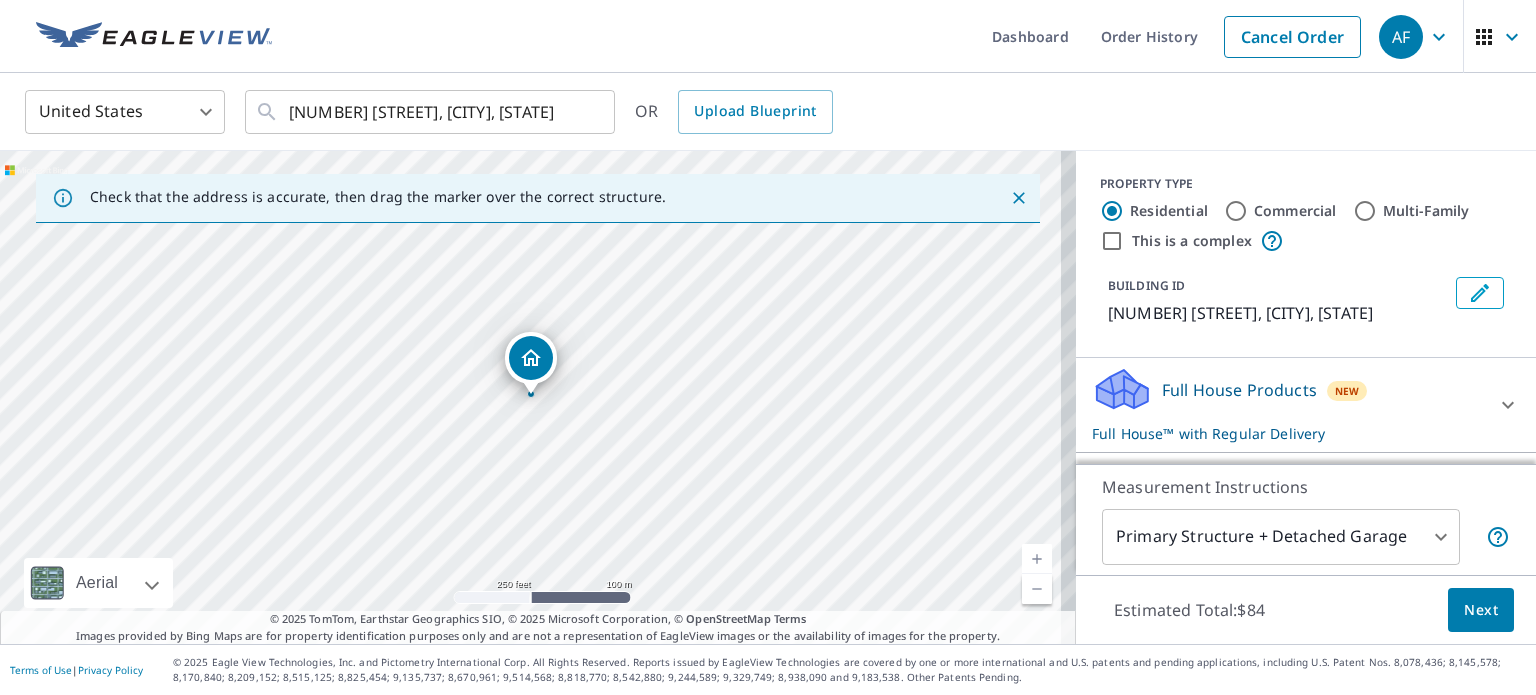 click at bounding box center (1037, 559) 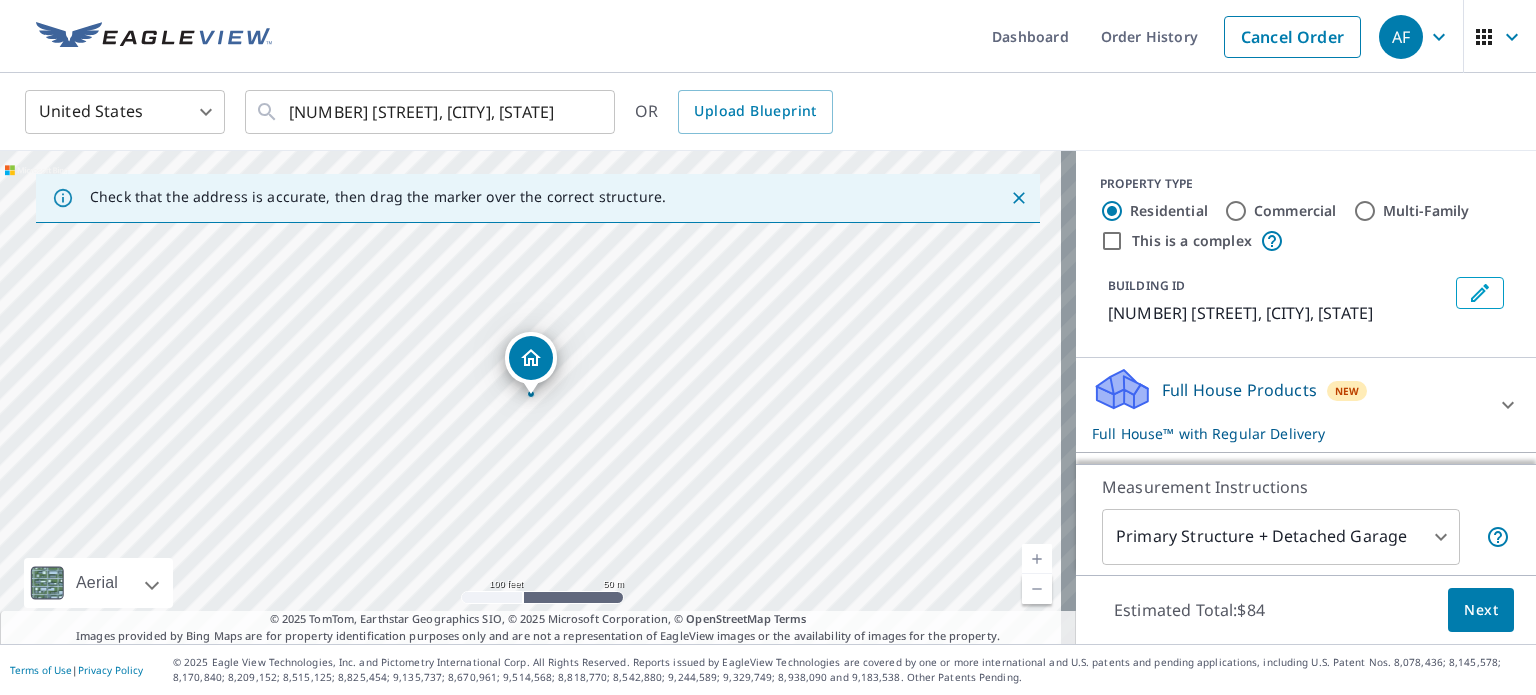 click at bounding box center [1037, 559] 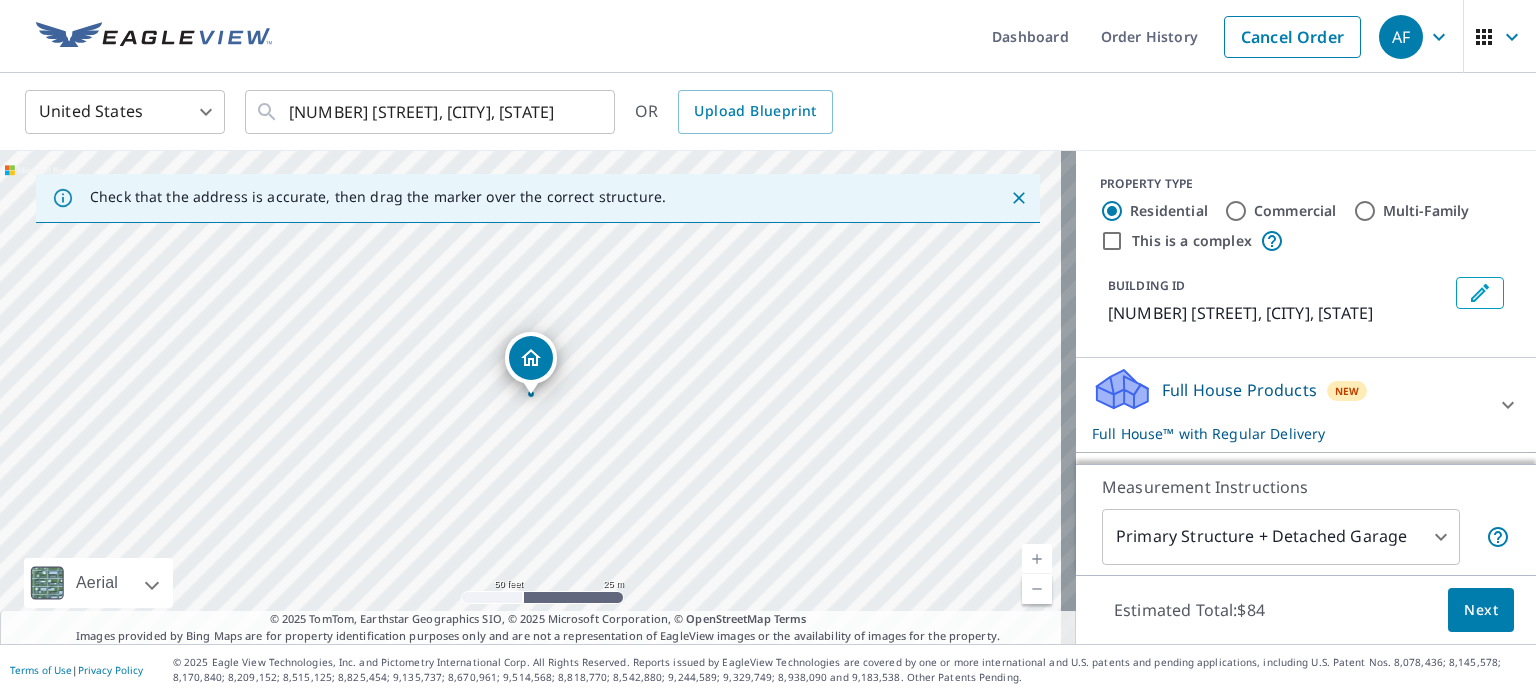 click at bounding box center [1037, 559] 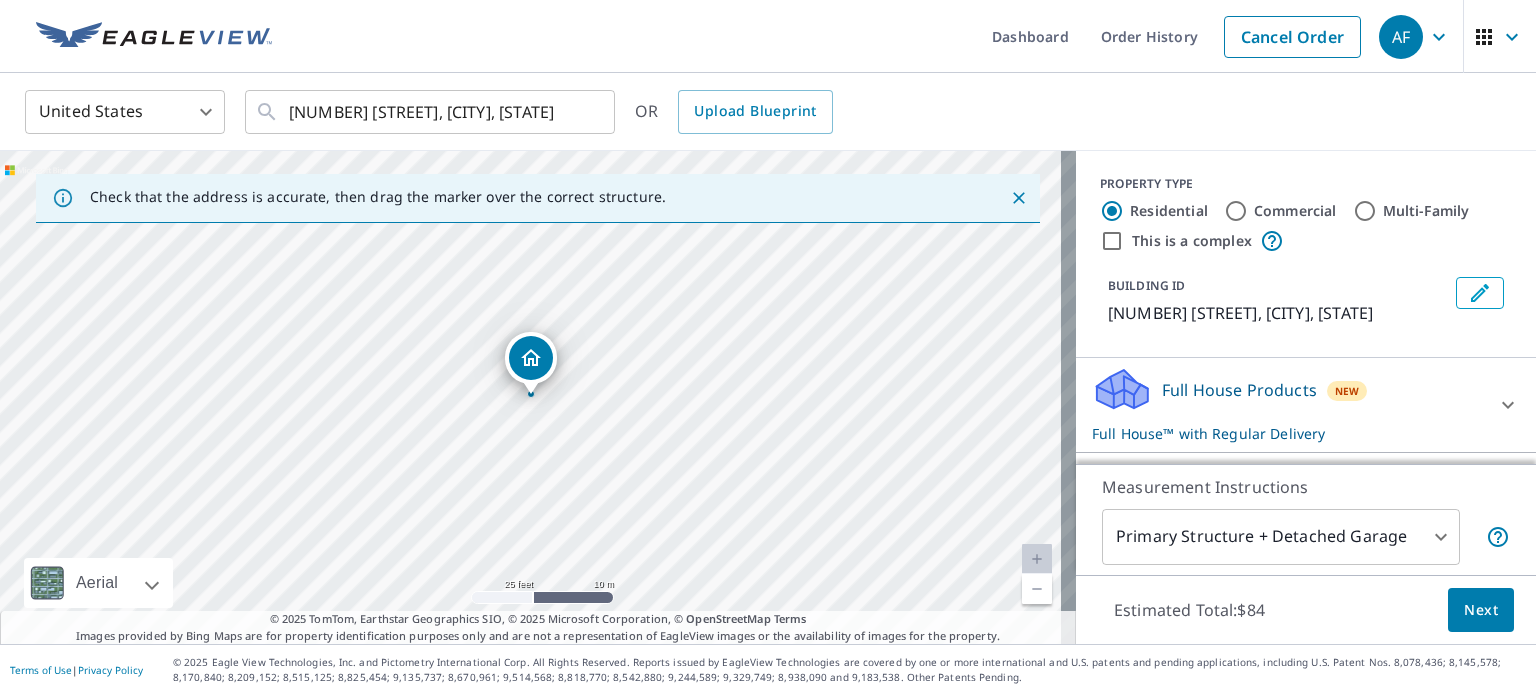 click at bounding box center (1037, 559) 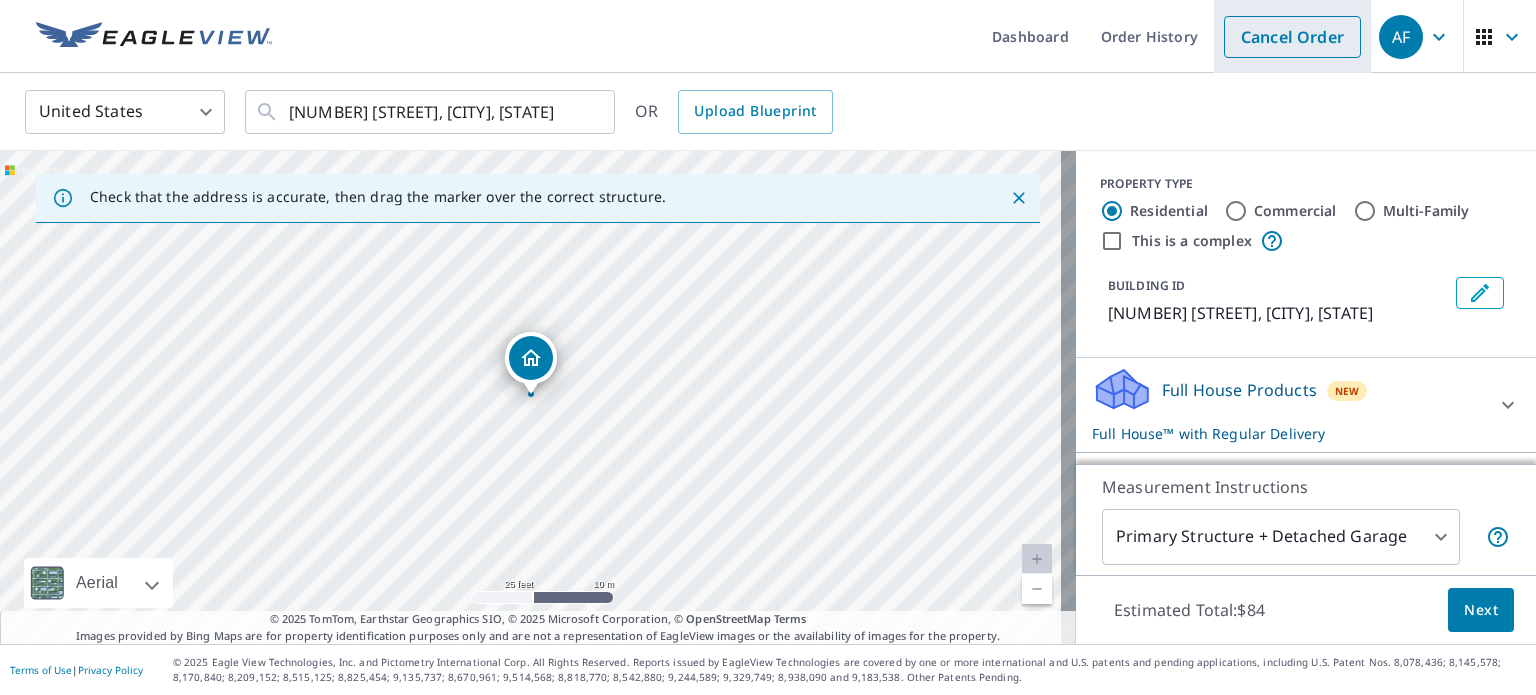 click on "Cancel Order" at bounding box center (1292, 37) 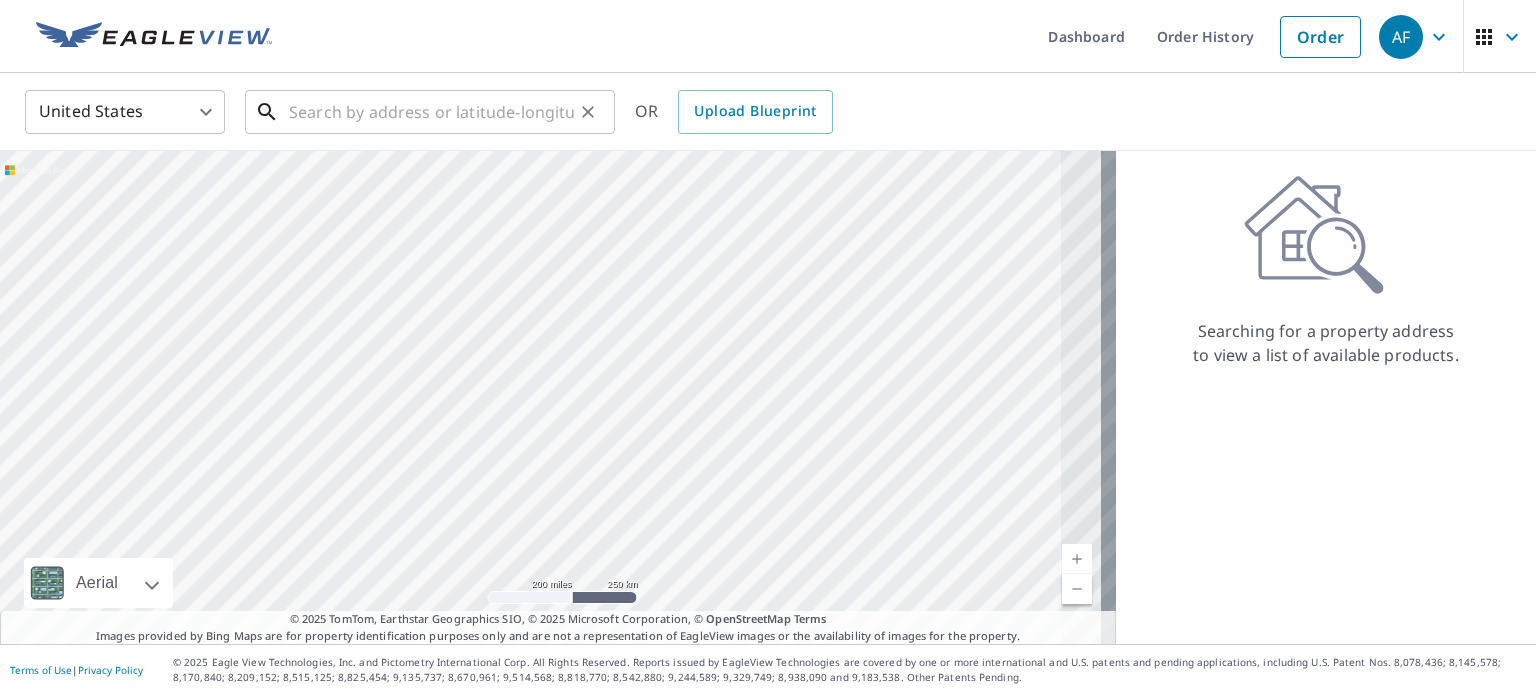 click at bounding box center [431, 112] 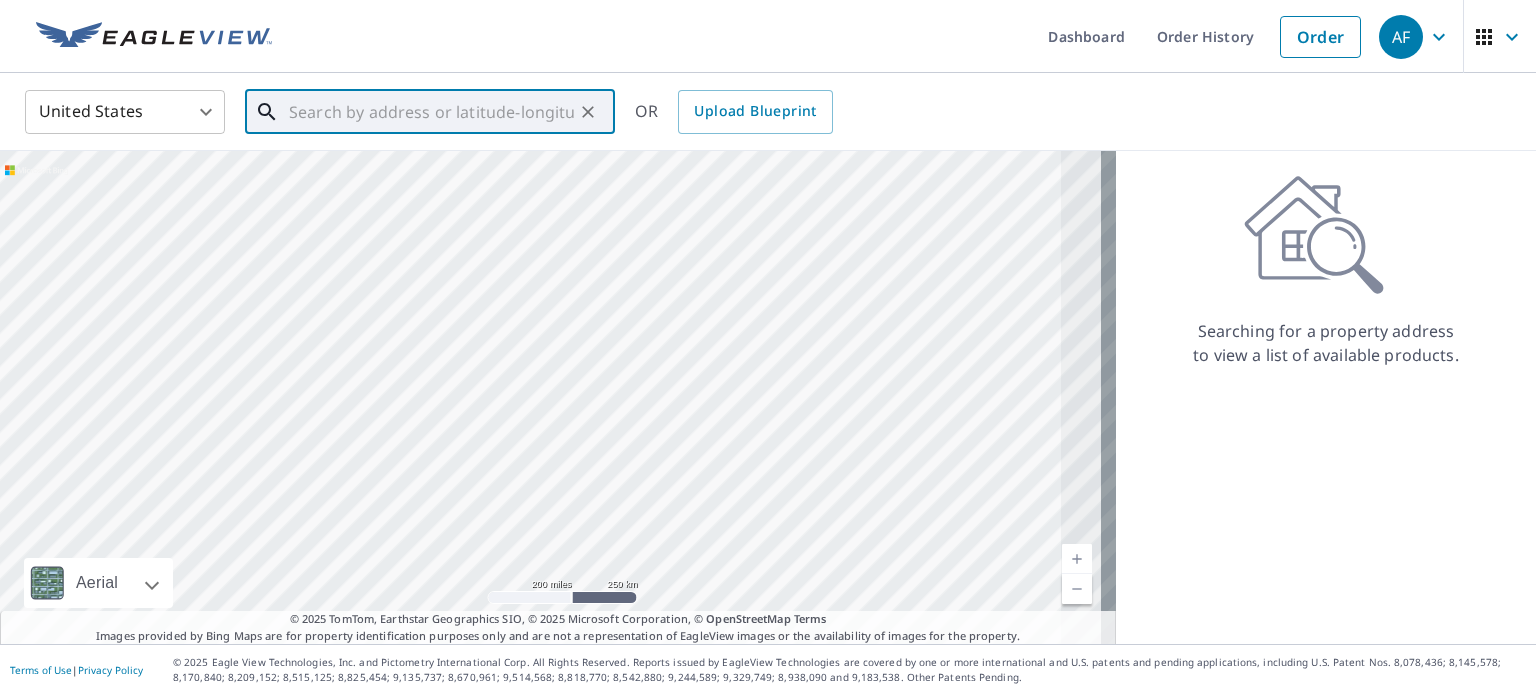 paste on "[NUMBER] [STREET], [CITY], [STATE]" 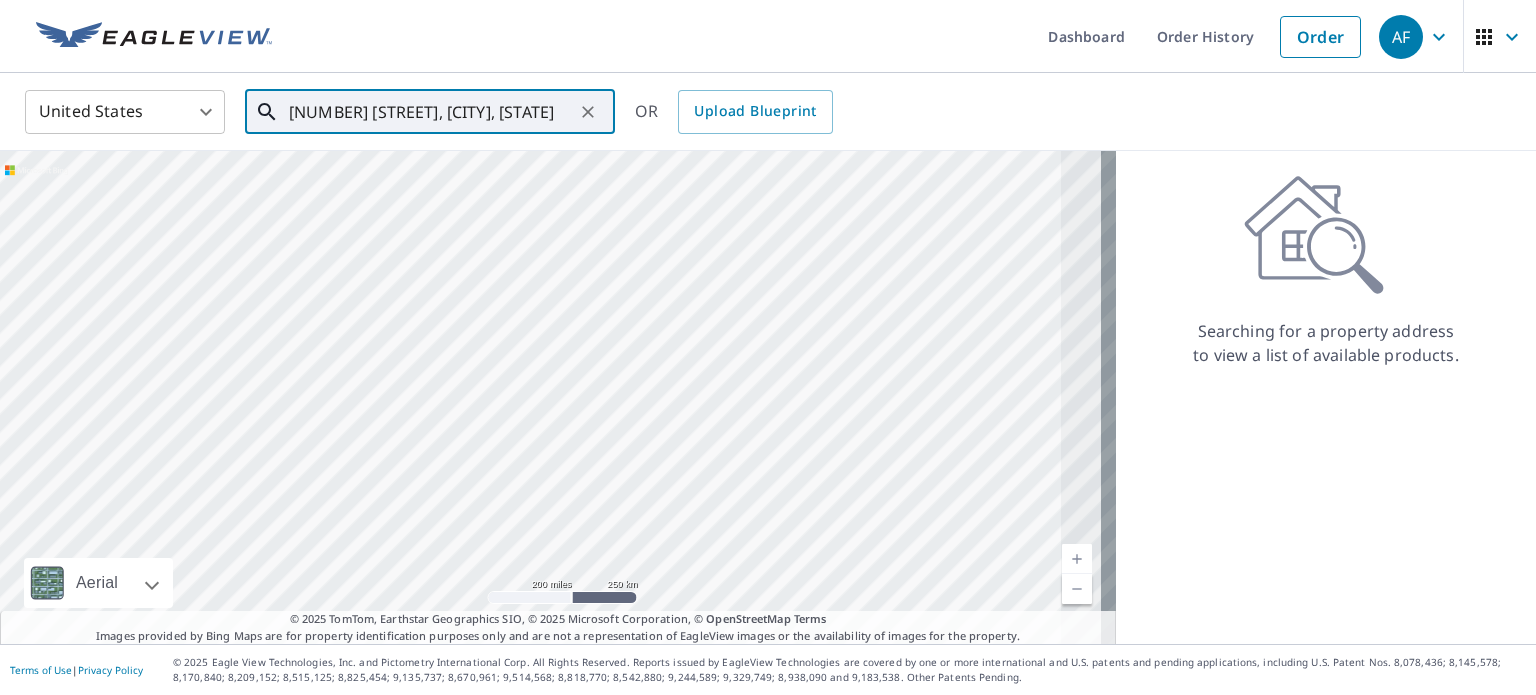 scroll, scrollTop: 0, scrollLeft: 8, axis: horizontal 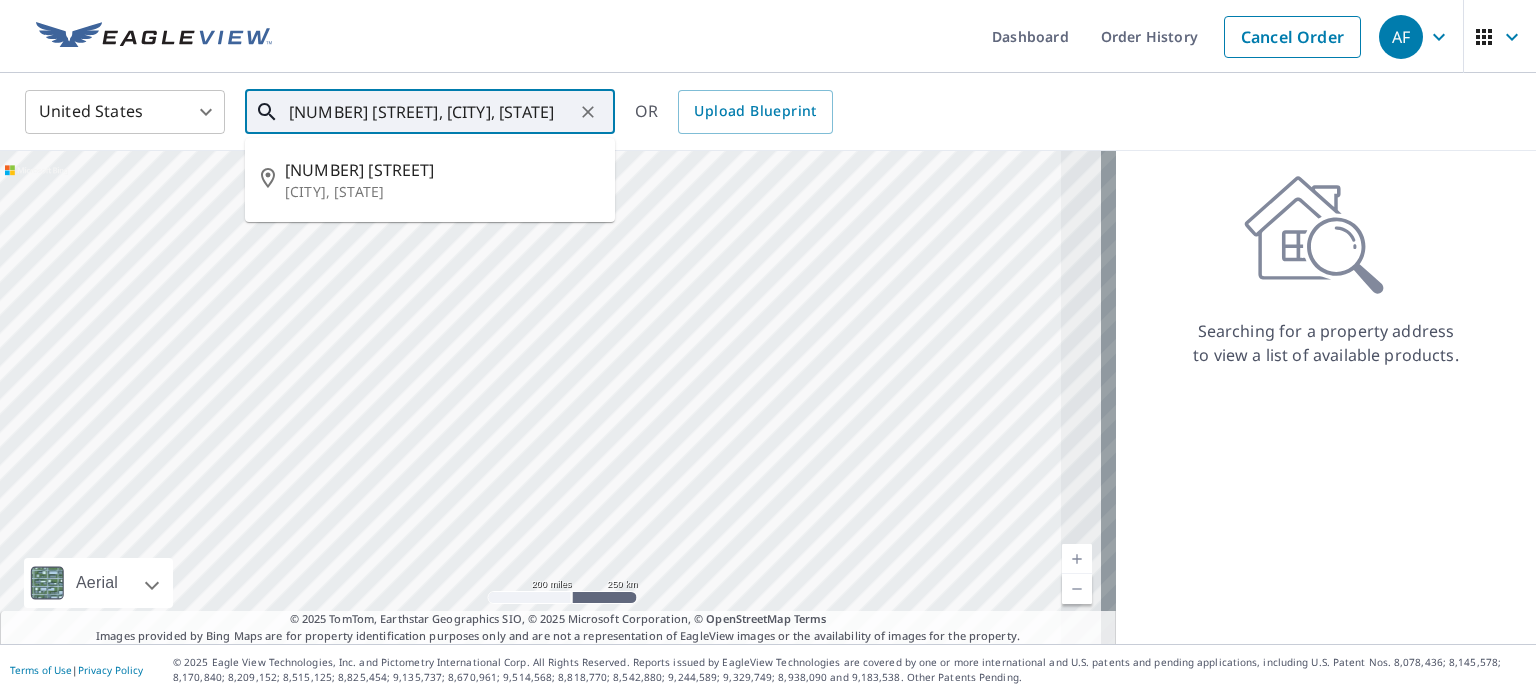type on "[NUMBER] [STREET], [CITY], [STATE]" 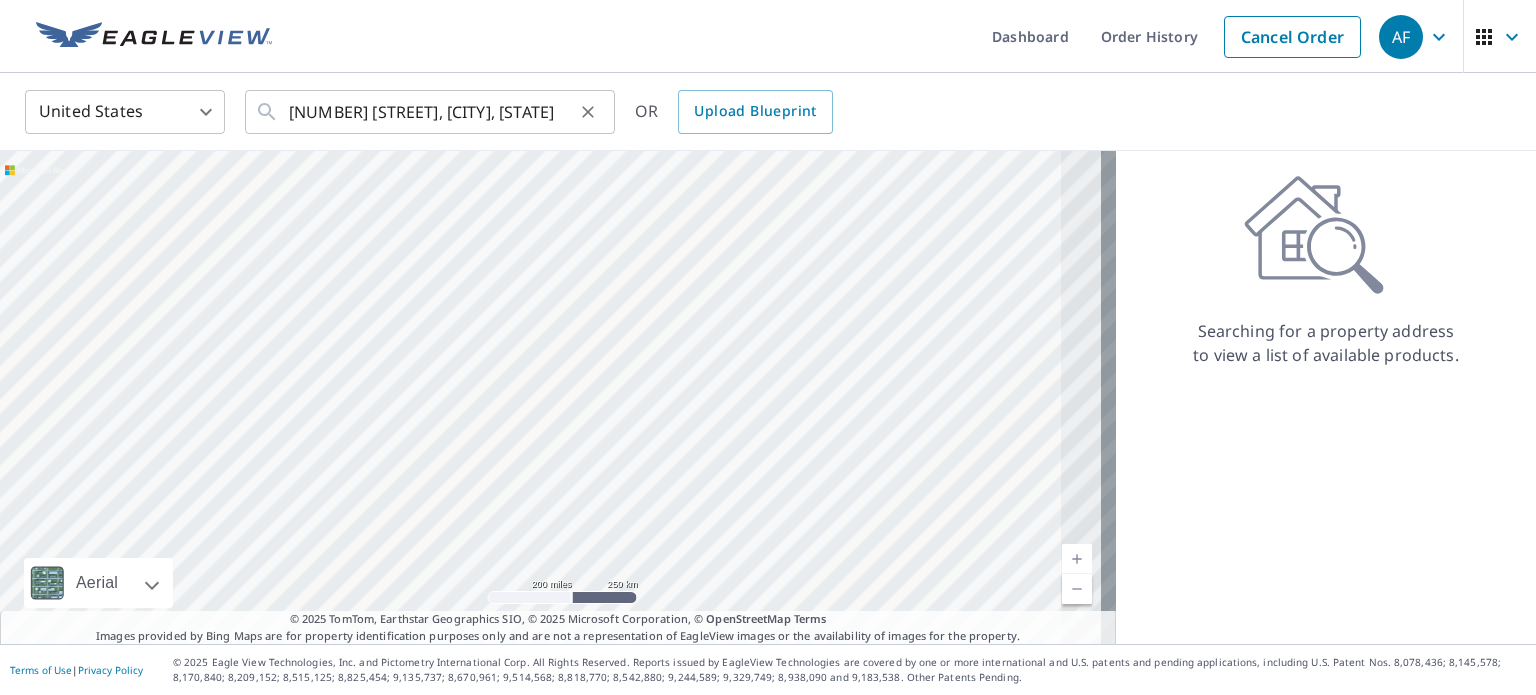 scroll, scrollTop: 0, scrollLeft: 0, axis: both 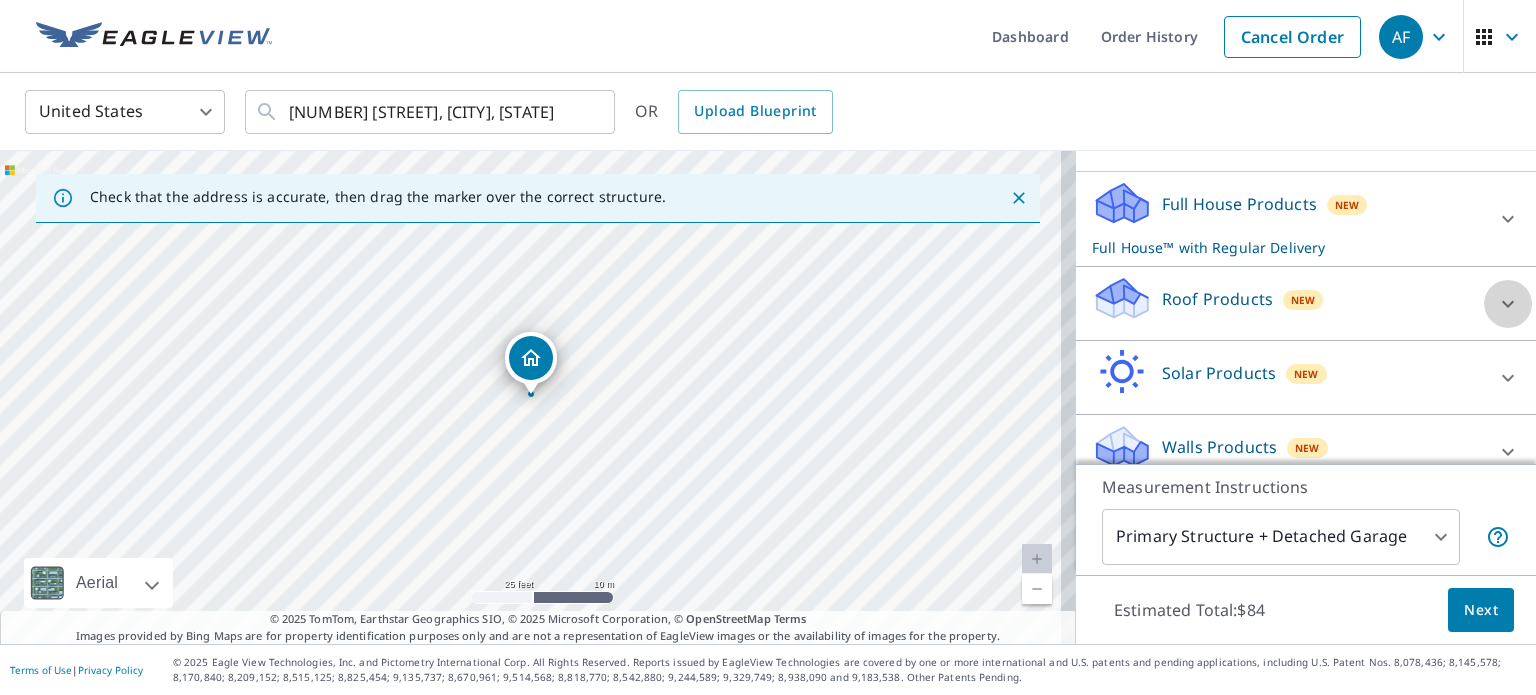 click 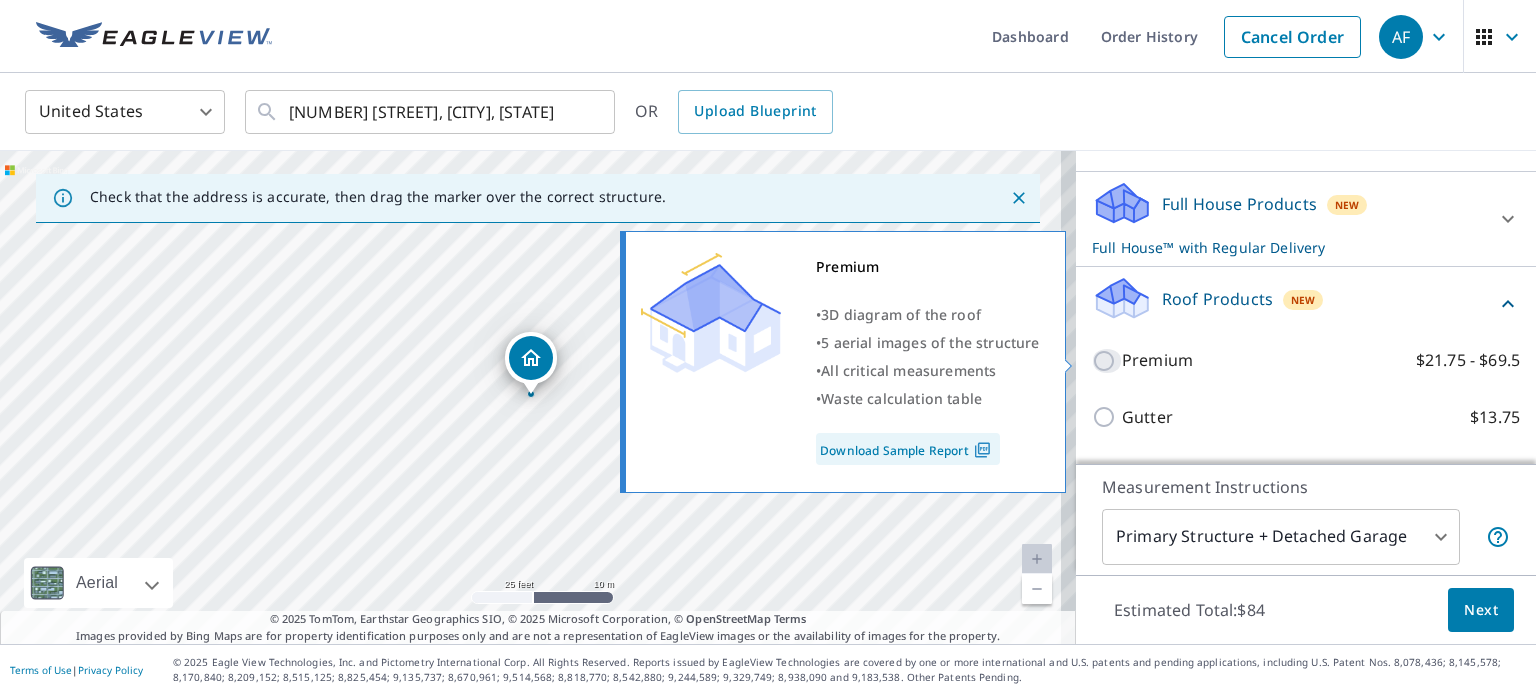 click on "Premium $21.75 - $69.5" at bounding box center [1107, 361] 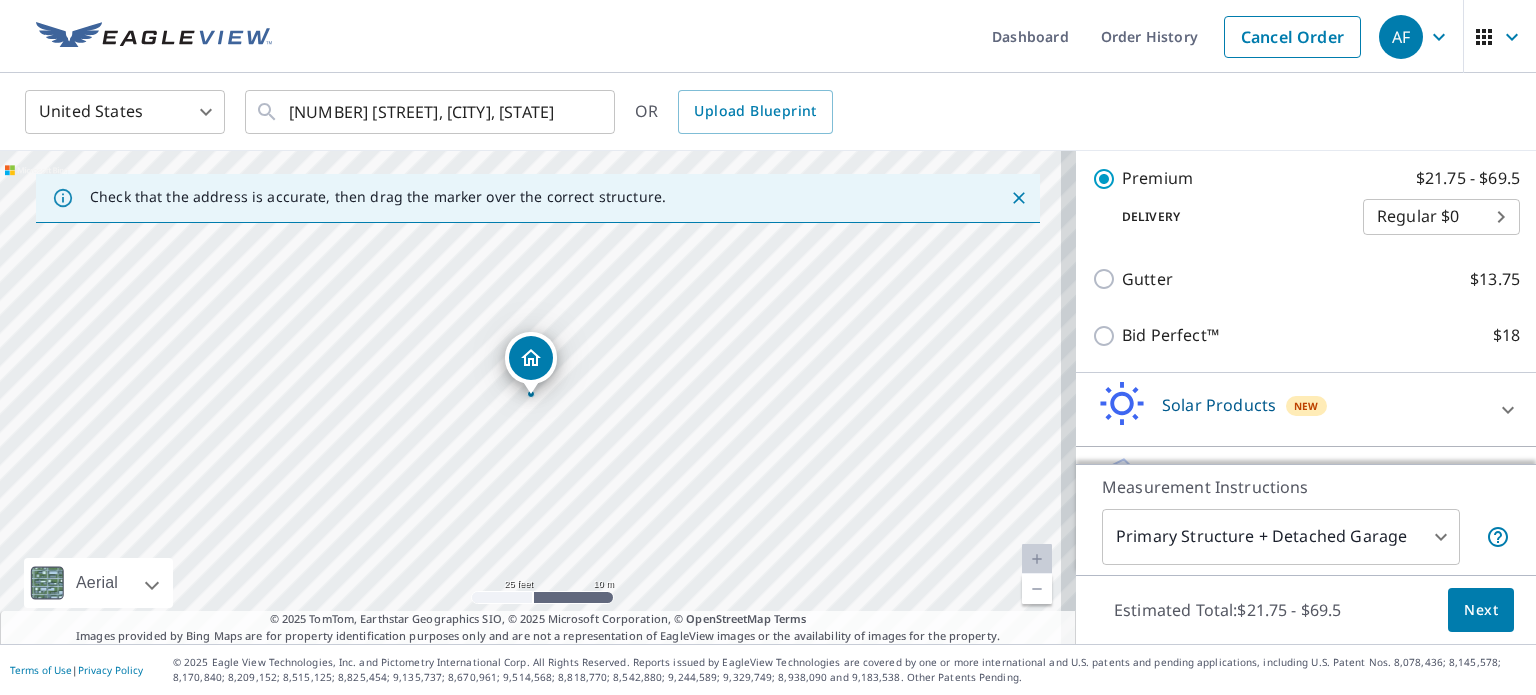 scroll, scrollTop: 423, scrollLeft: 0, axis: vertical 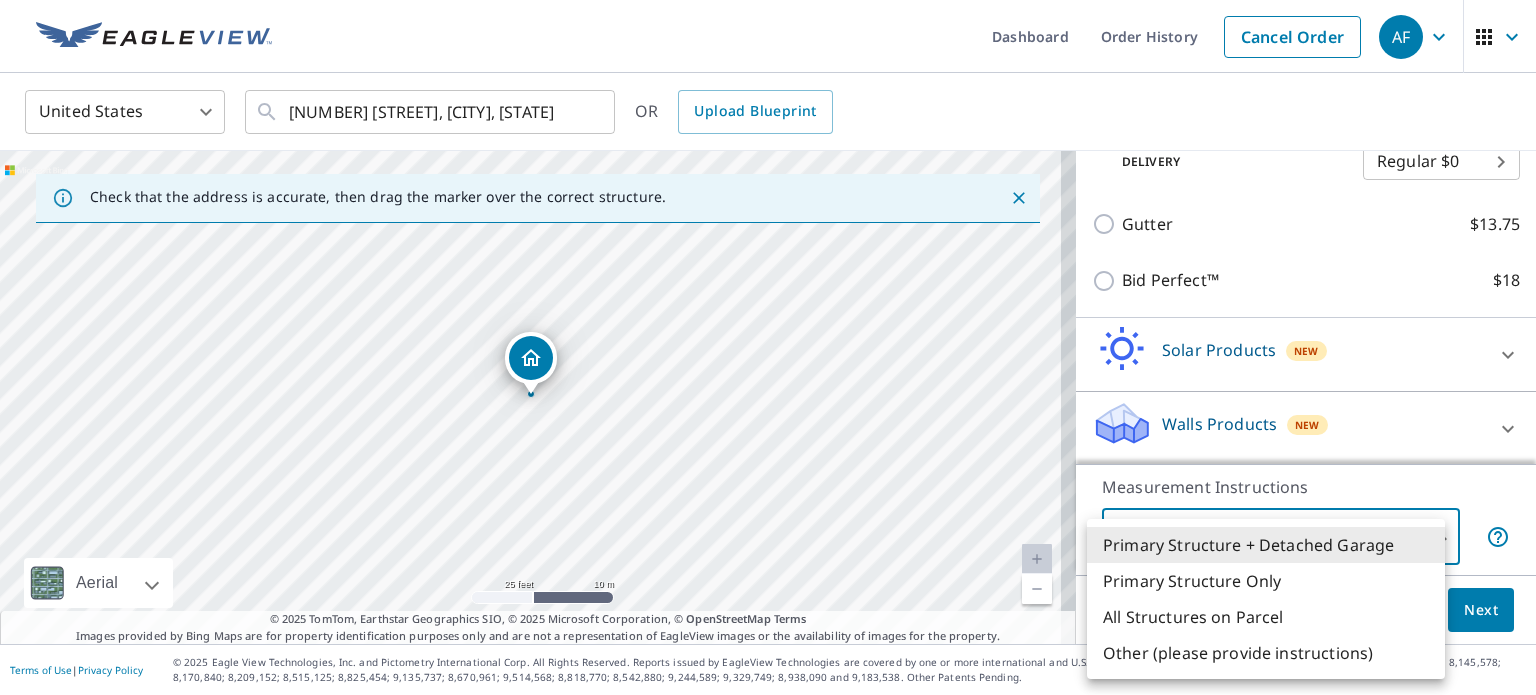 click on "AF AF
Dashboard Order History Cancel Order AF United States US ​ [NUMBER] [STREET], [CITY], [STATE] ​ OR Upload Blueprint Check that the address is accurate, then drag the marker over the correct structure. [NUMBER] [STREET] [CITY], [STATE] Aerial Road A standard road map Aerial A detailed look from above Labels Labels 25 feet 10 m © 2025 TomTom, © Vexcel Imaging, © 2025 Microsoft Corporation,  © OpenStreetMap Terms © 2025 TomTom, Earthstar Geographics SIO, © 2025 Microsoft Corporation, ©   OpenStreetMap   Terms Images provided by Bing Maps are for property identification purposes only and are not a representation of EagleView images or the availability of images for the property. PROPERTY TYPE Residential Commercial Multi-Family This is a complex BUILDING ID [NUMBER] [STREET], [CITY], [STATE], [ZIP] Full House Products New Full House™ $84 Roof Products New Premium with Regular Delivery Premium $21.75 - $69.5 Delivery Regular $0 8 ​ Gutter $13.75 Bid Perfect™ $18 Solar Products New 1" at bounding box center [768, 347] 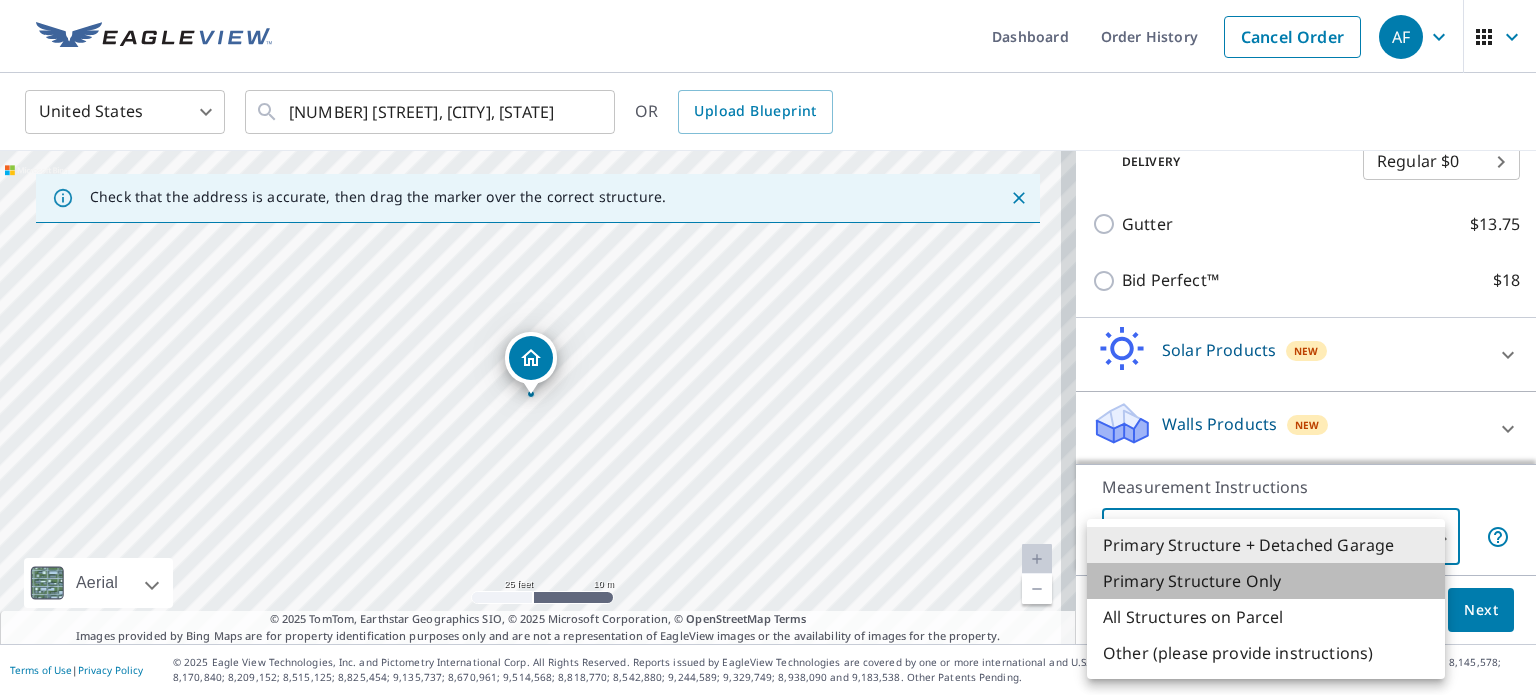 click on "Primary Structure Only" at bounding box center [1266, 581] 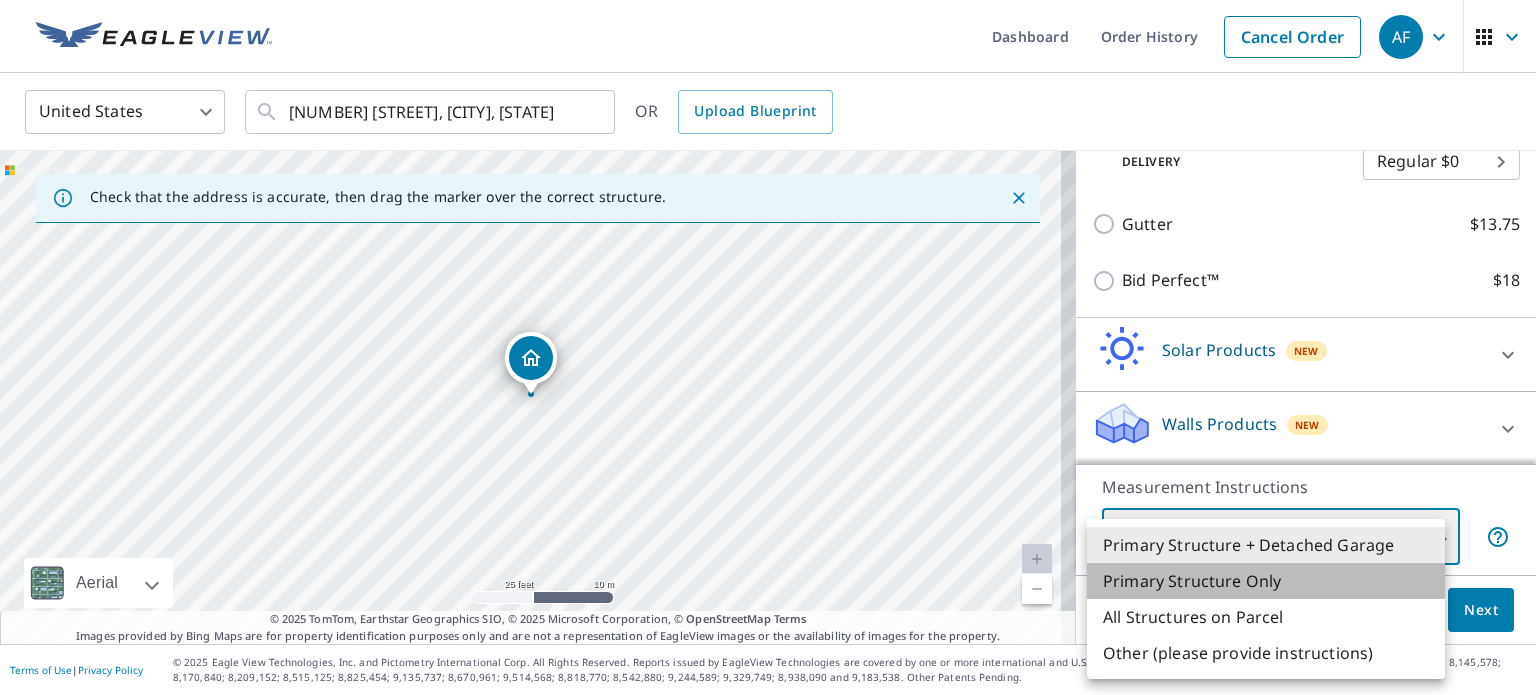 type on "2" 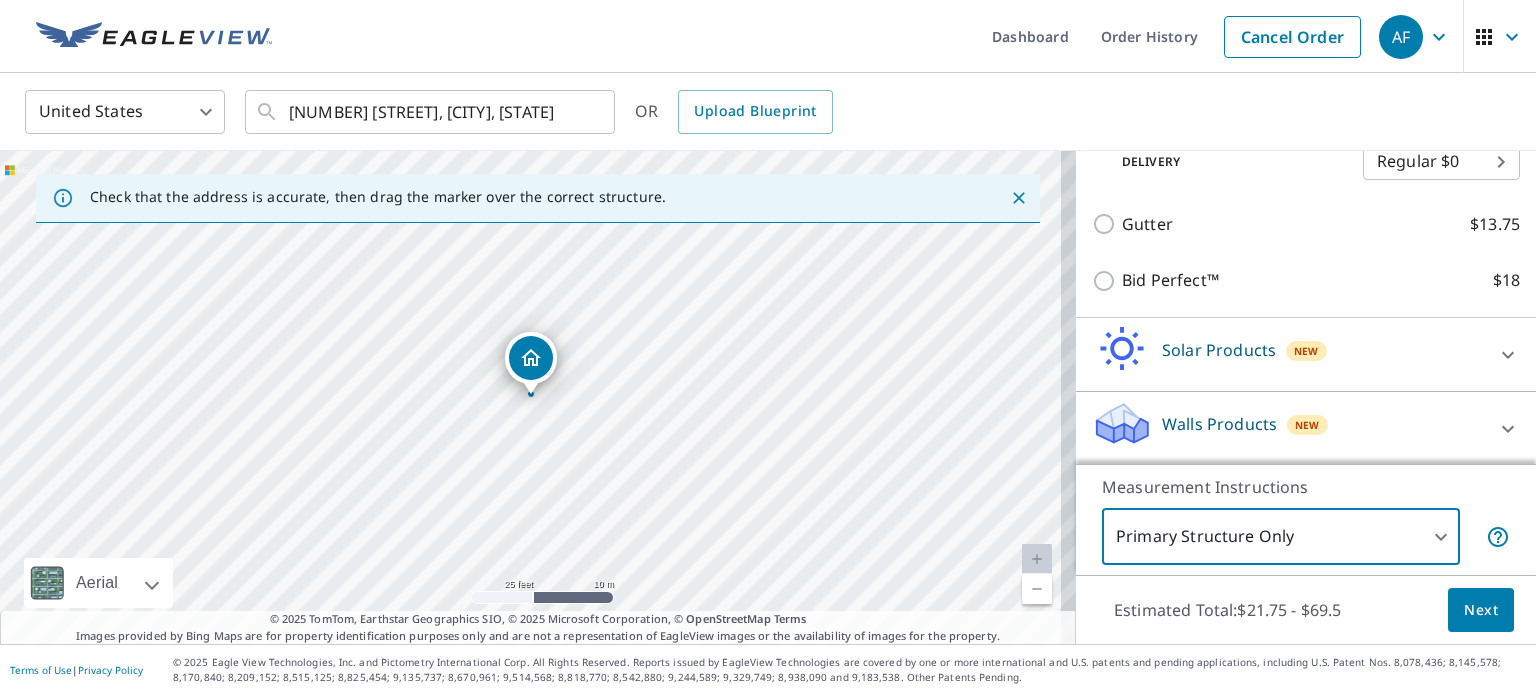 click on "Next" at bounding box center [1481, 610] 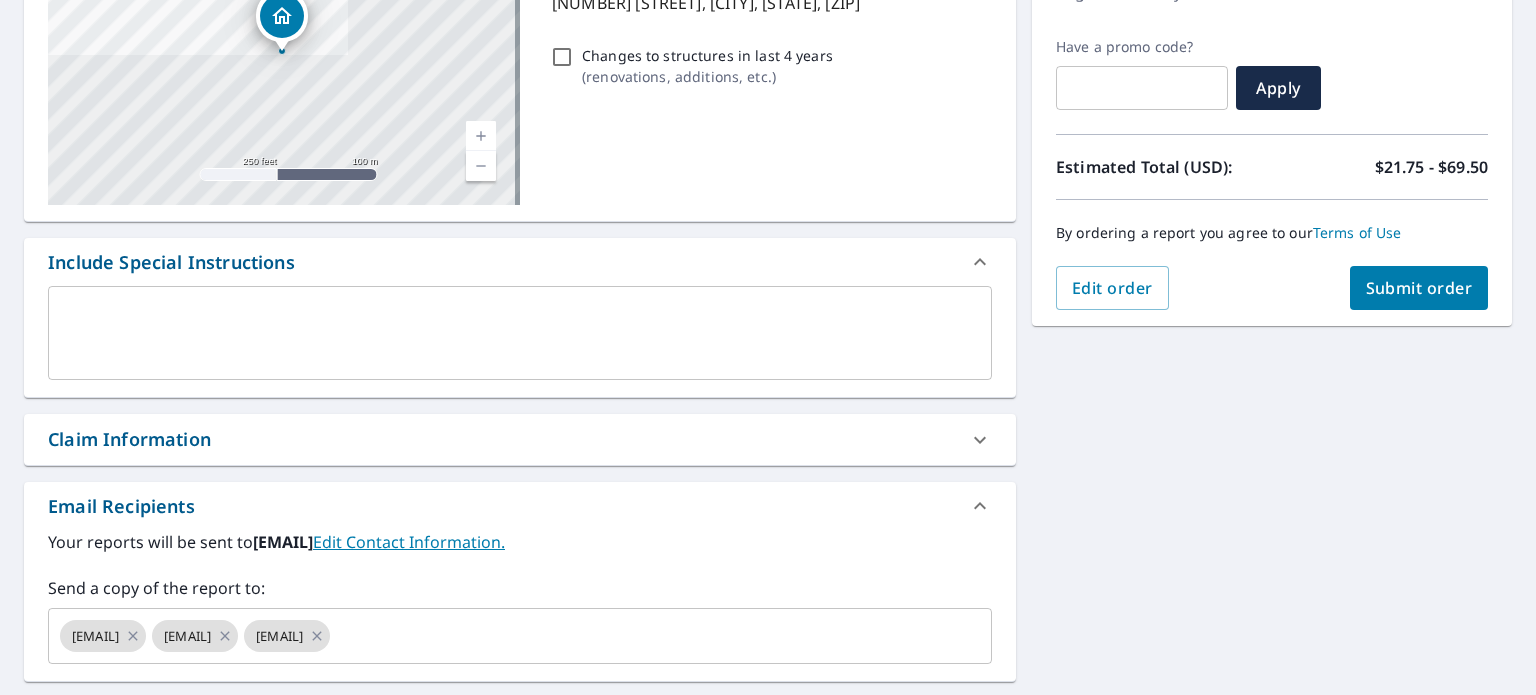 scroll, scrollTop: 318, scrollLeft: 0, axis: vertical 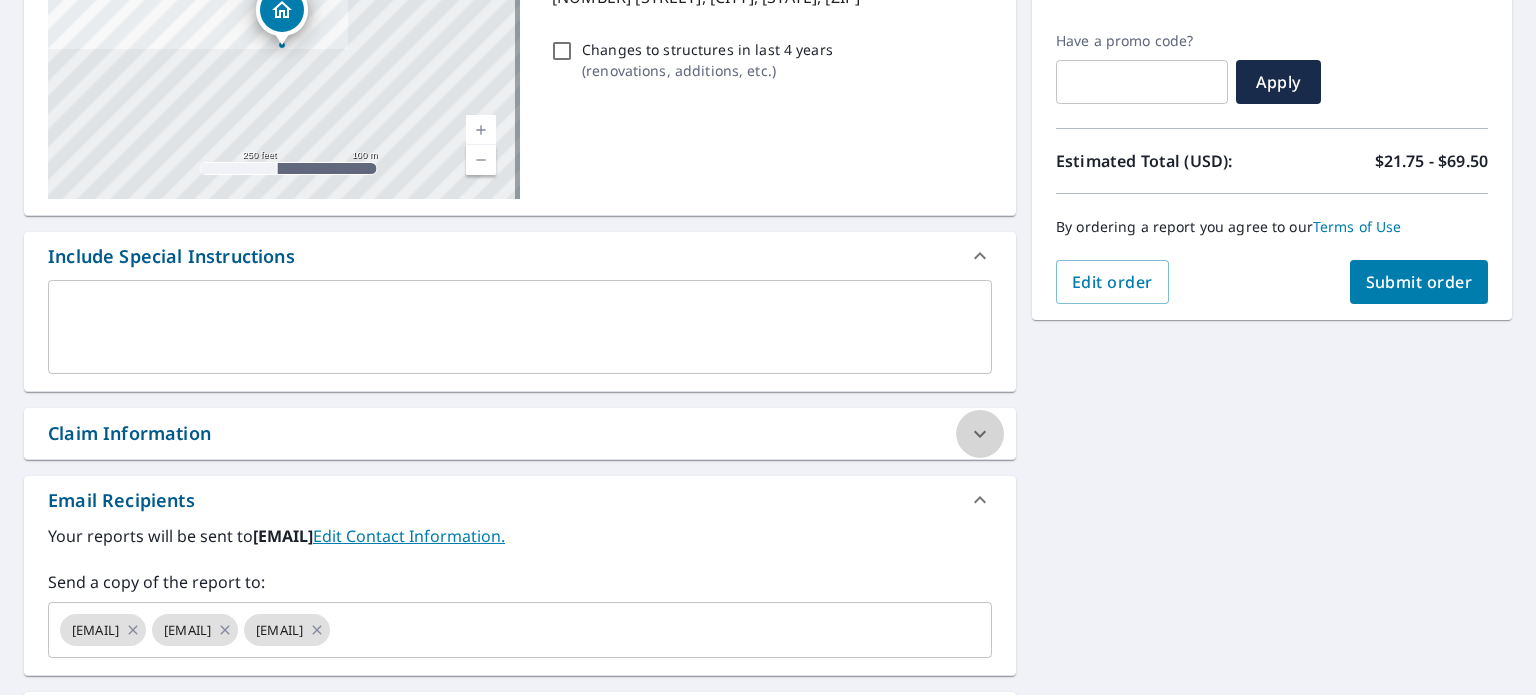 click 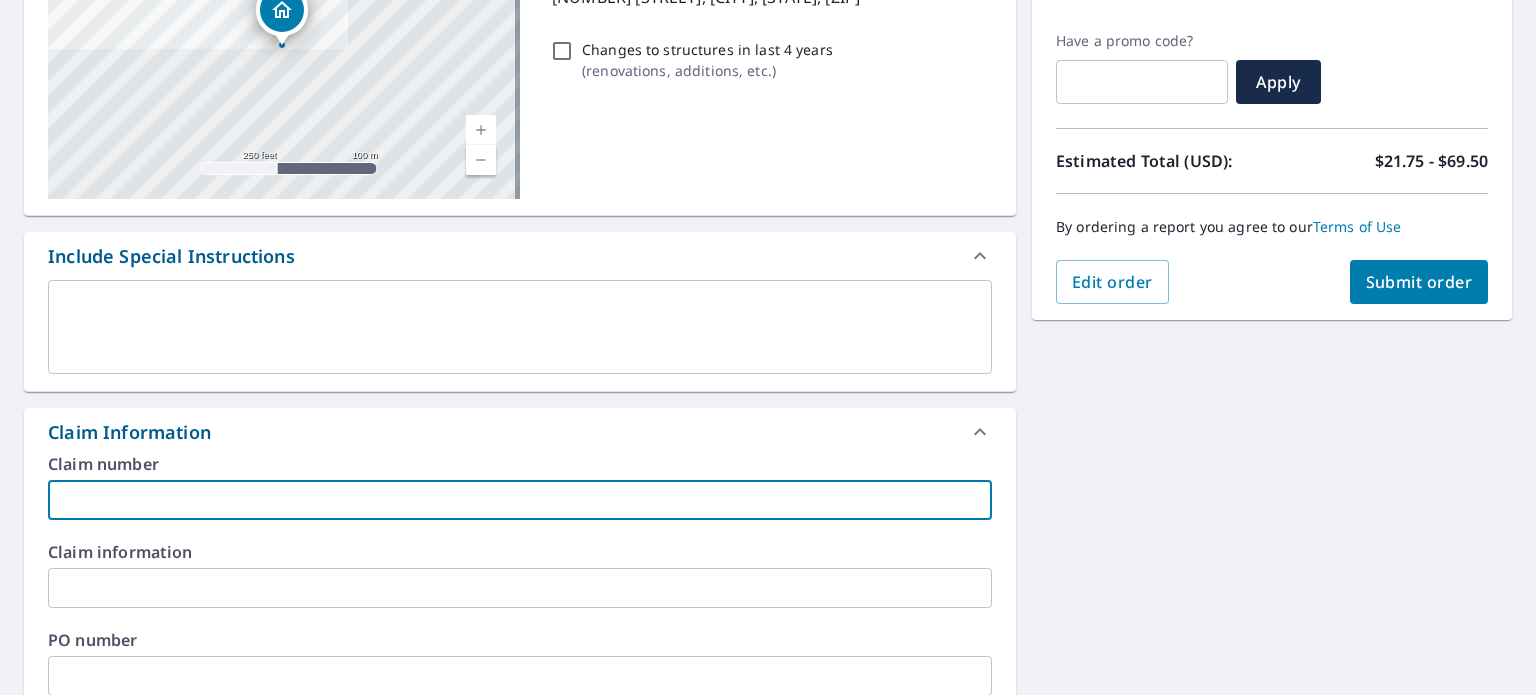 click at bounding box center [520, 500] 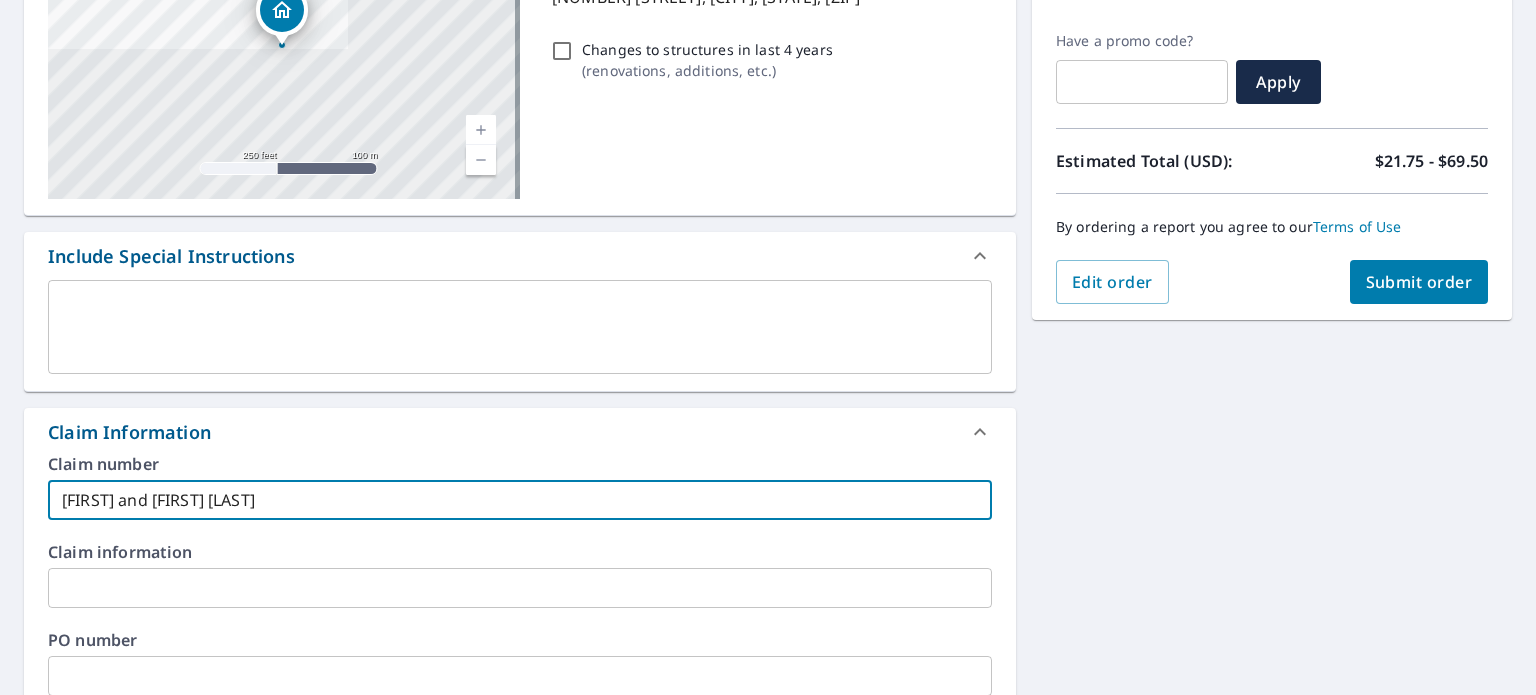 type on "[FIRST] and [FIRST] [LAST]" 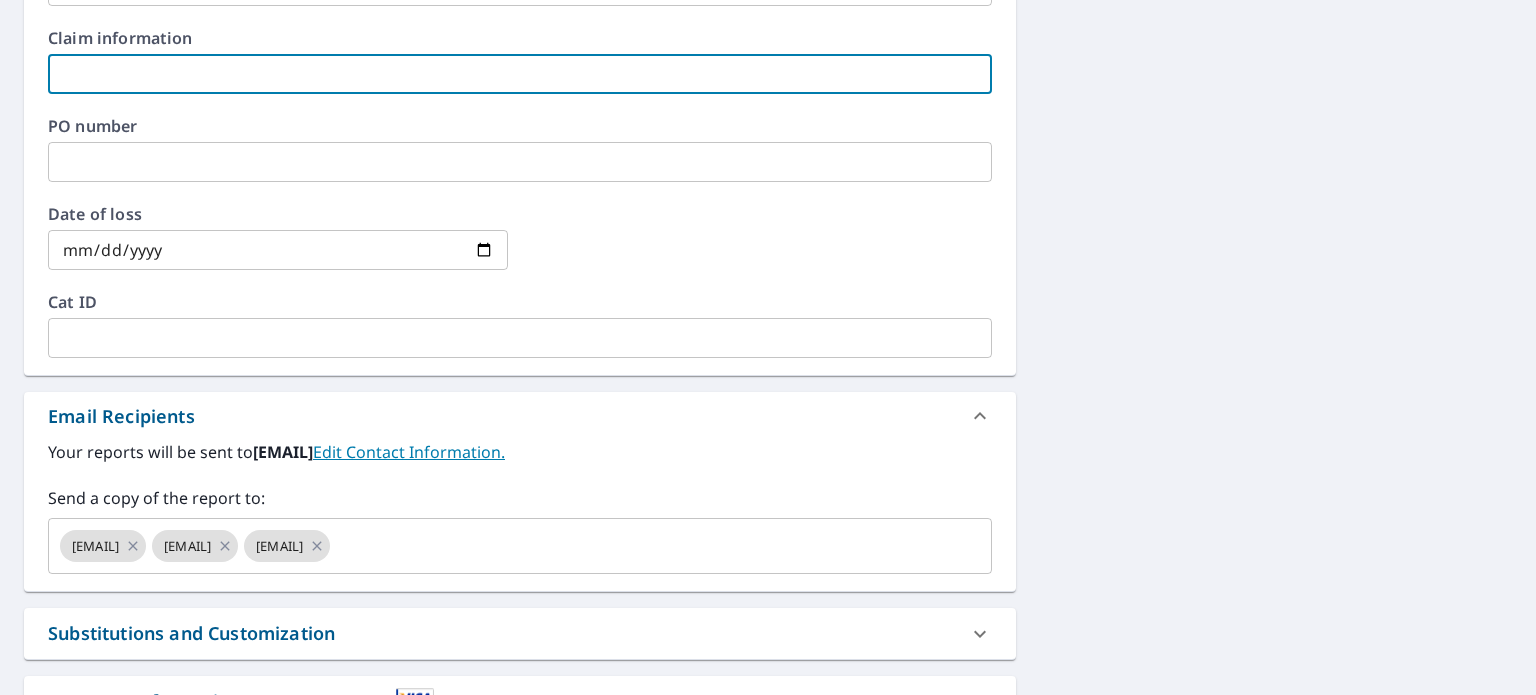 scroll, scrollTop: 834, scrollLeft: 0, axis: vertical 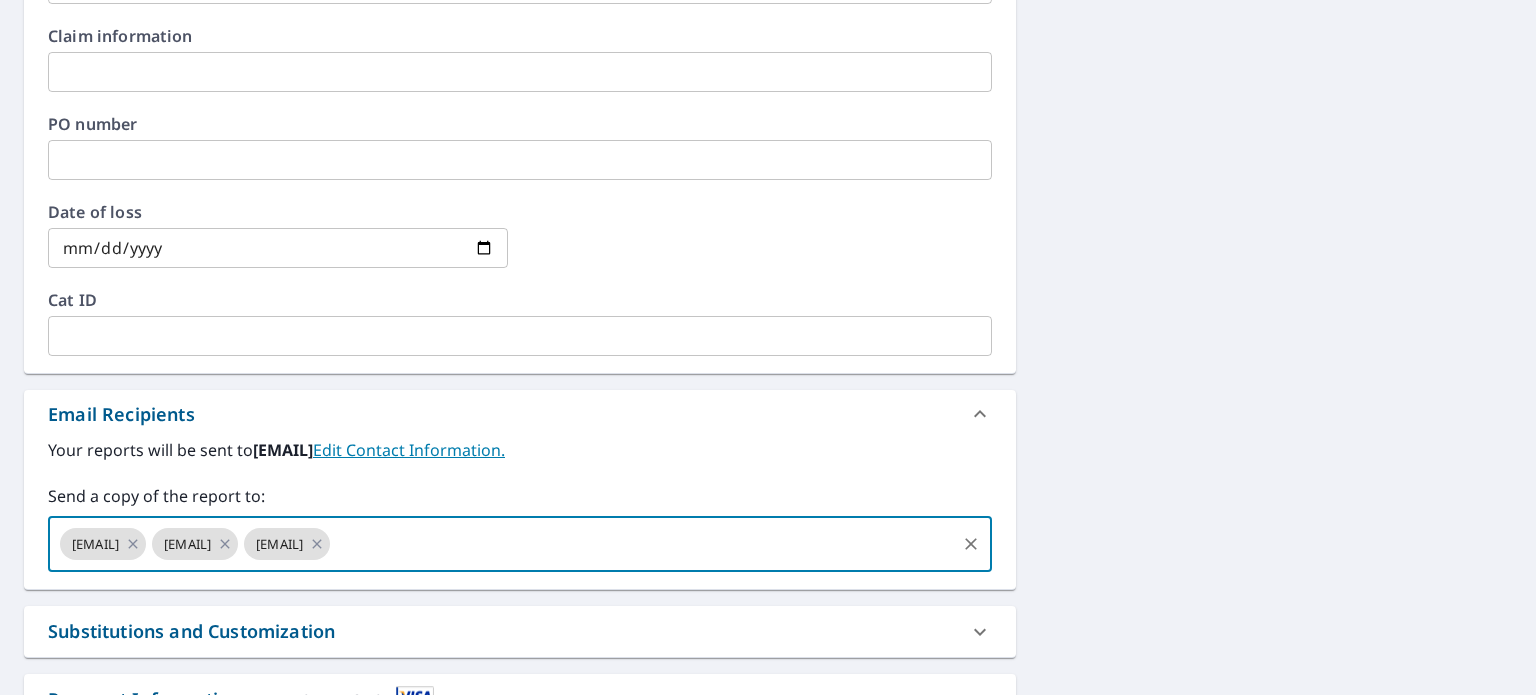 click at bounding box center (643, 544) 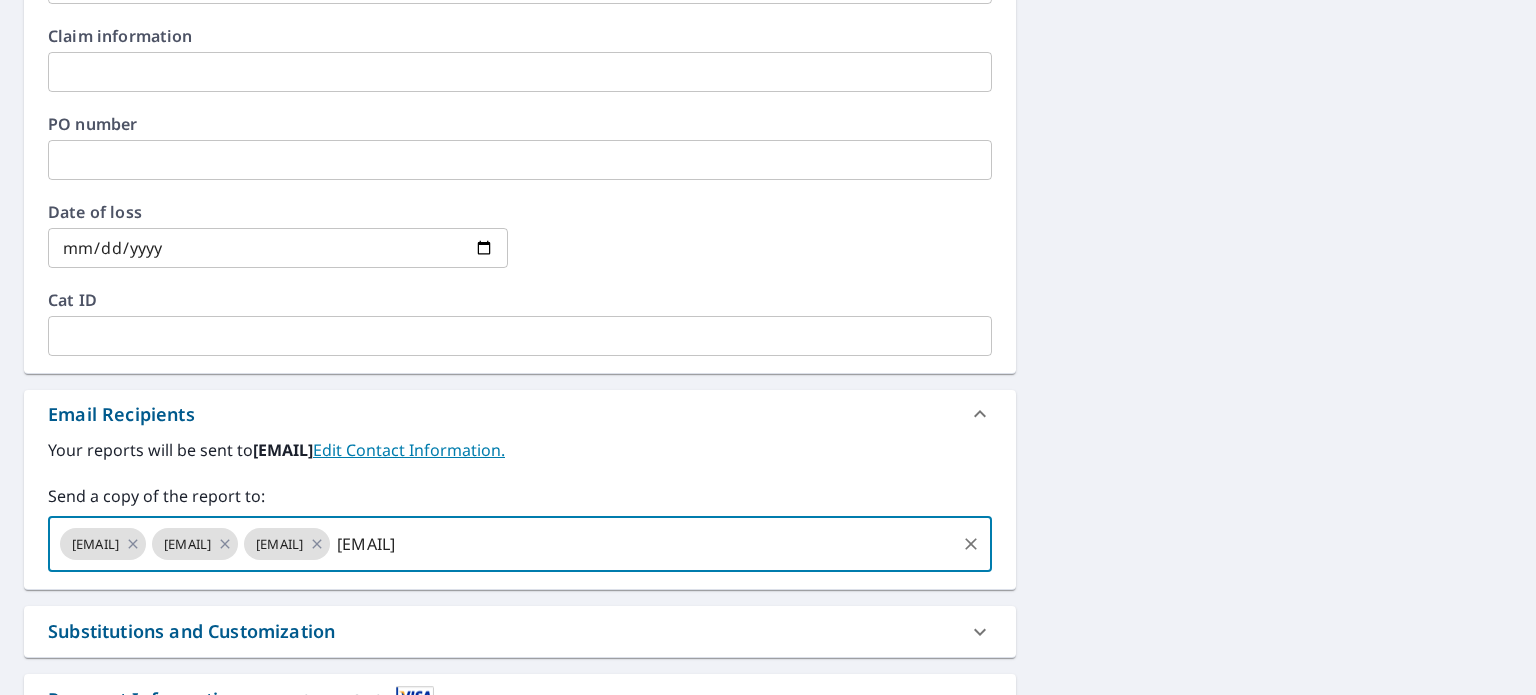 scroll, scrollTop: 0, scrollLeft: 3, axis: horizontal 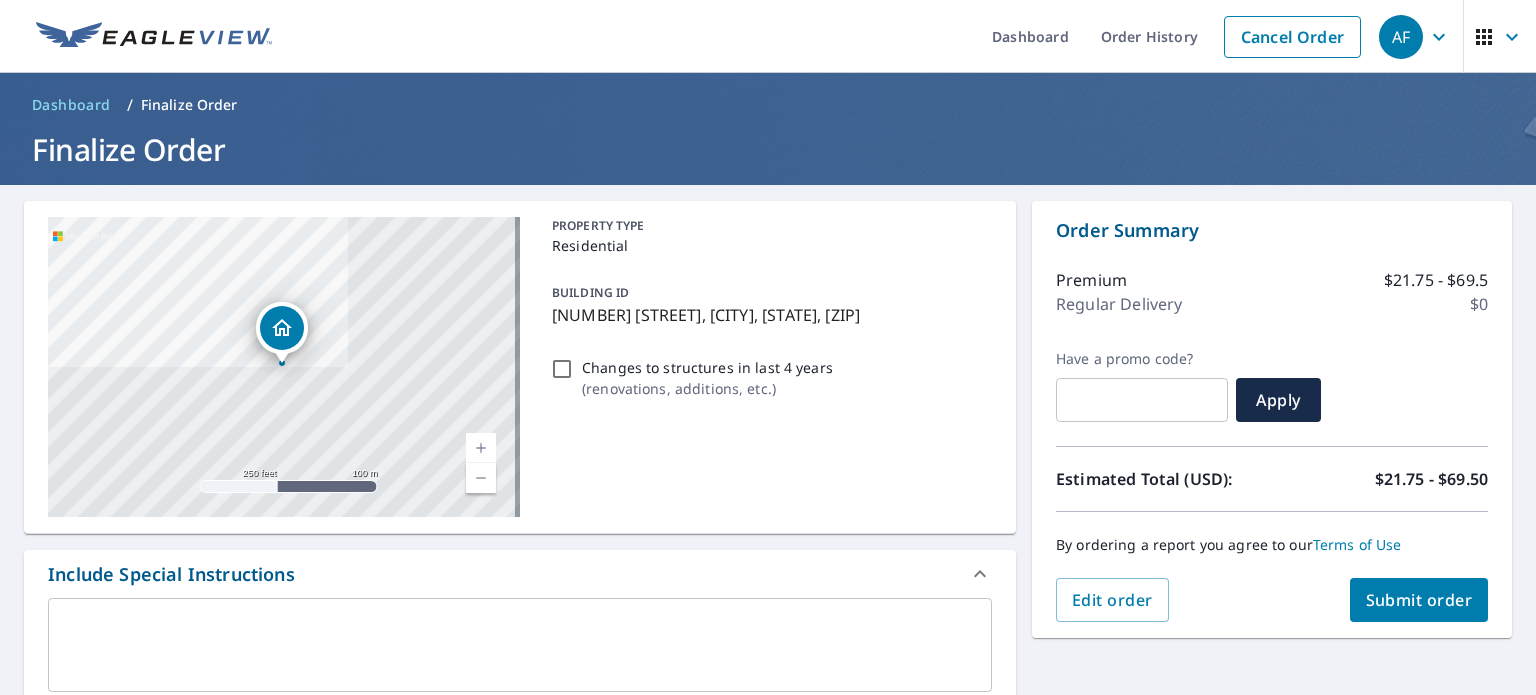 click on "Submit order" at bounding box center (1419, 600) 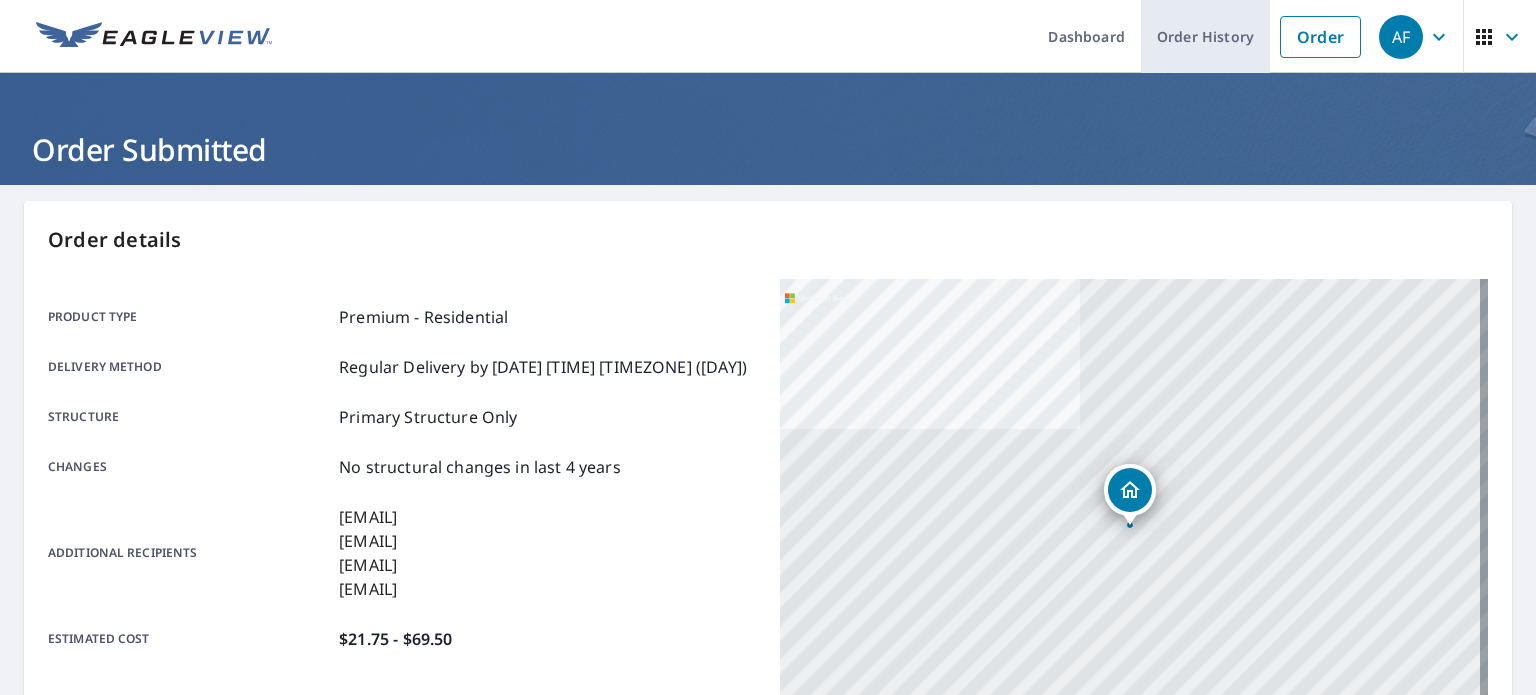click on "Order History" at bounding box center (1205, 36) 